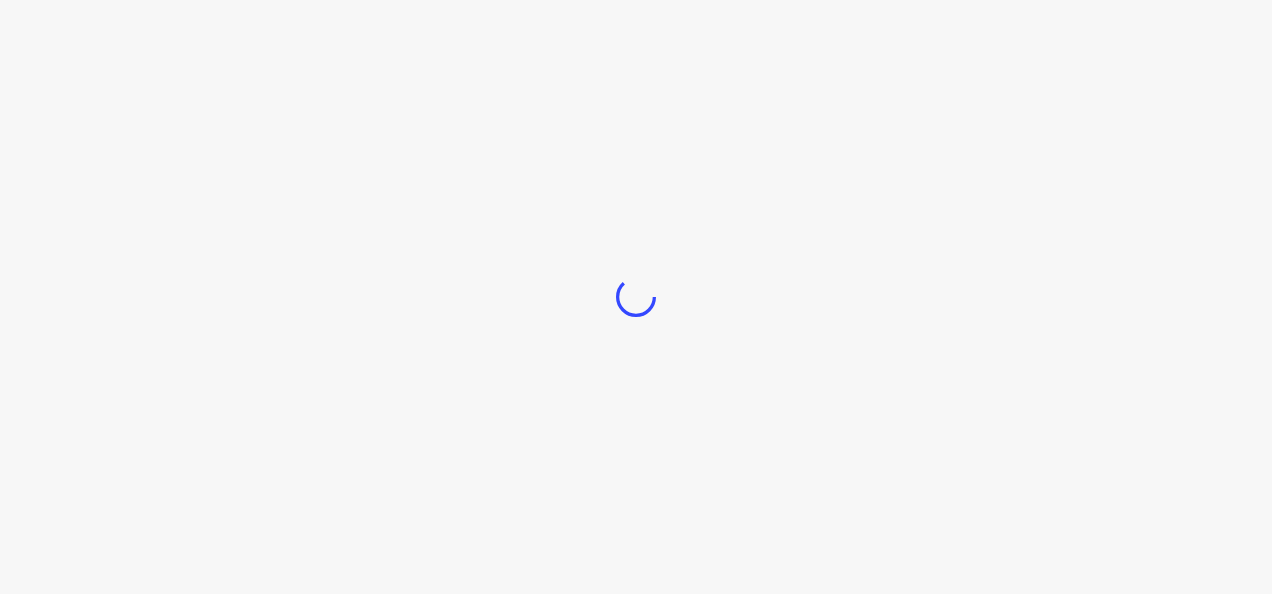 scroll, scrollTop: 0, scrollLeft: 0, axis: both 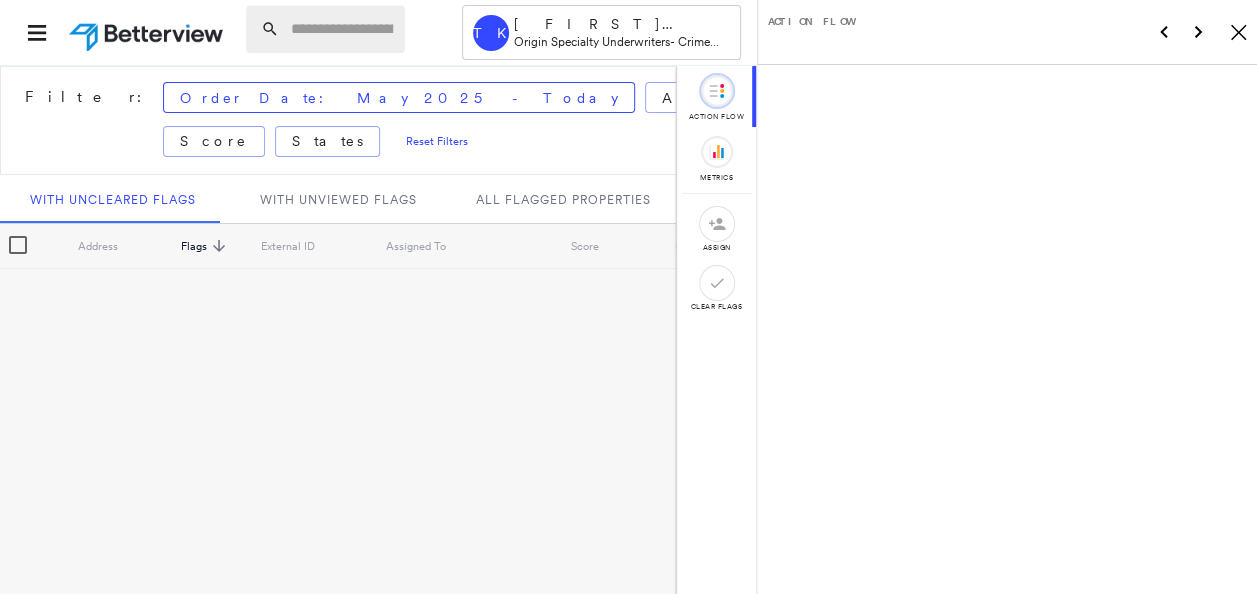 click at bounding box center [342, 29] 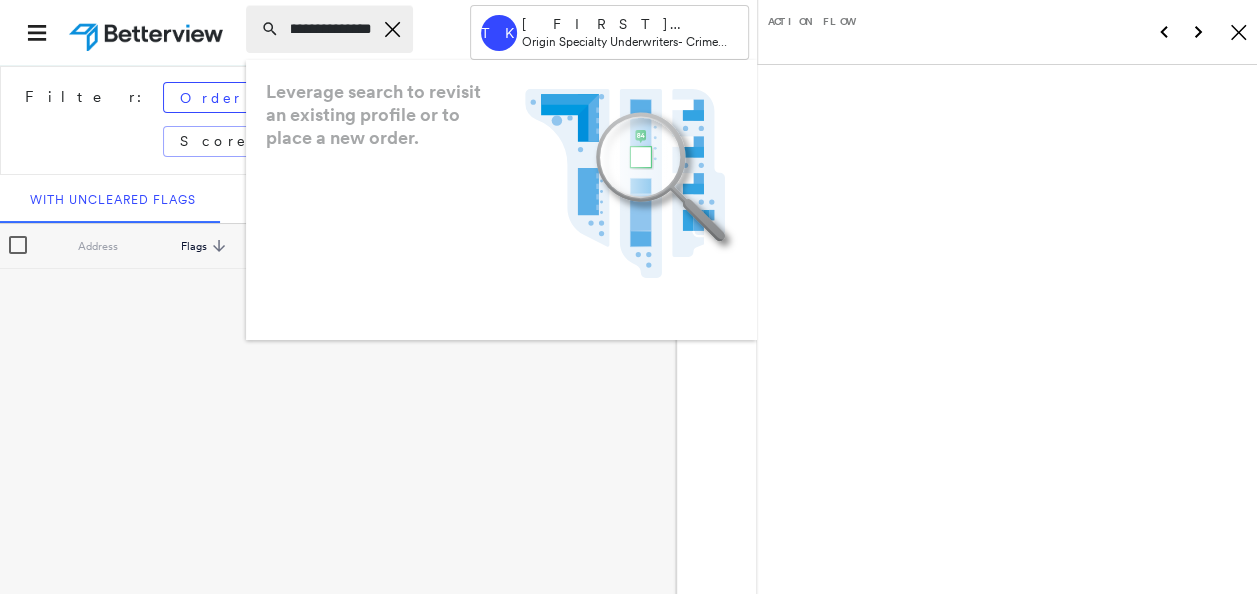 scroll, scrollTop: 0, scrollLeft: 39, axis: horizontal 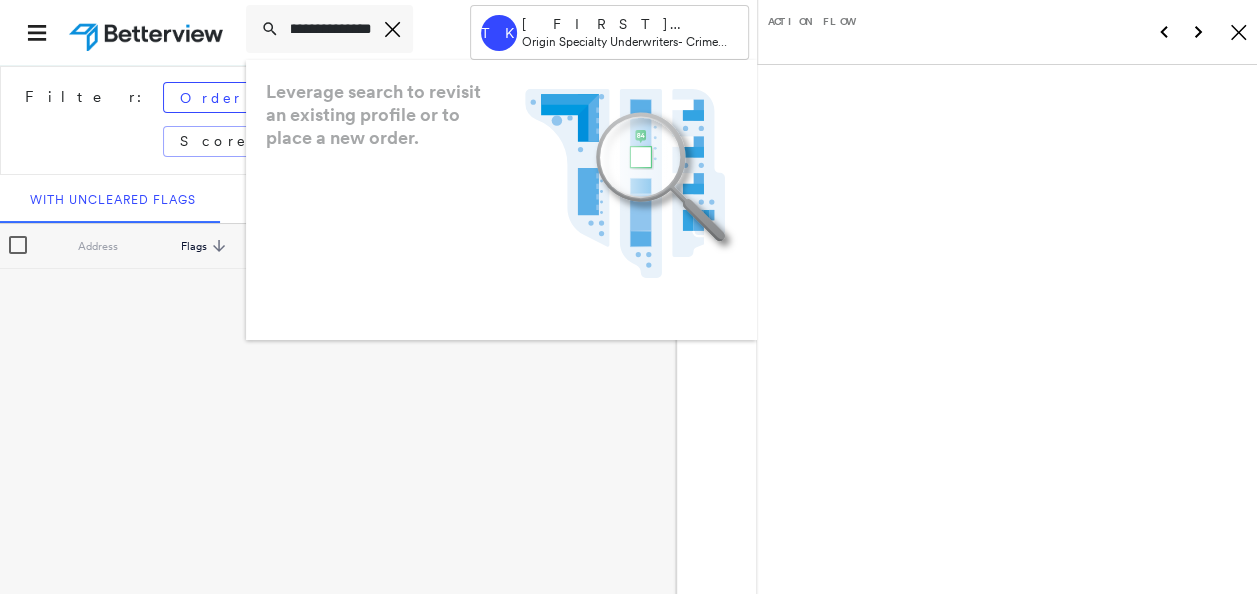 type on "**********" 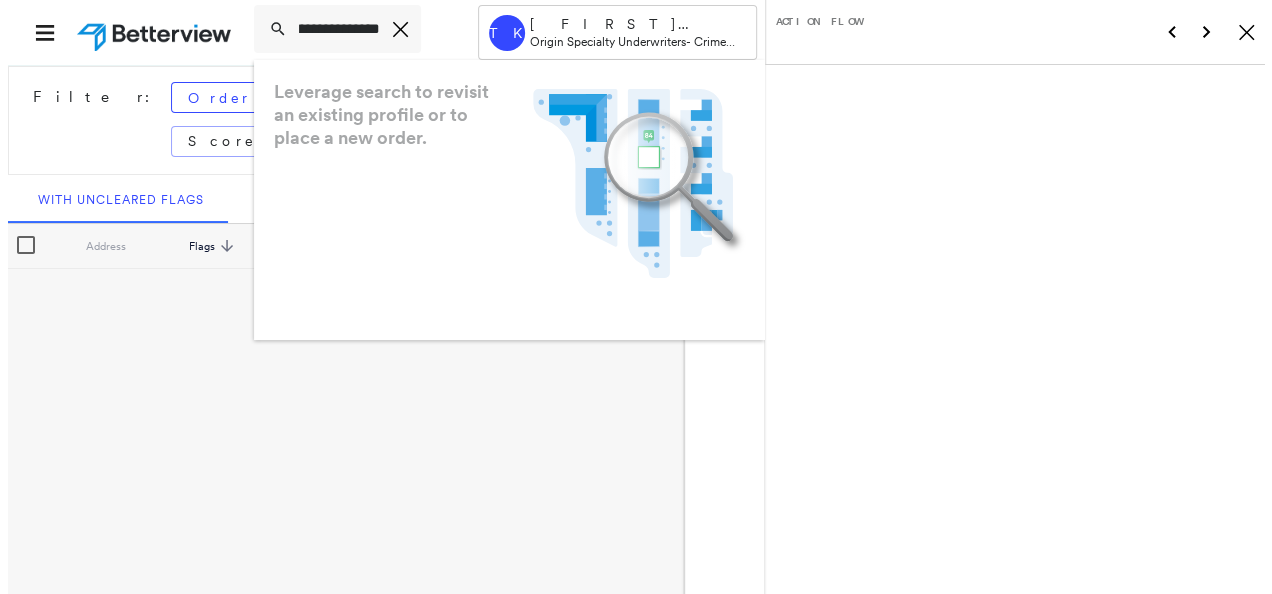 scroll, scrollTop: 0, scrollLeft: 0, axis: both 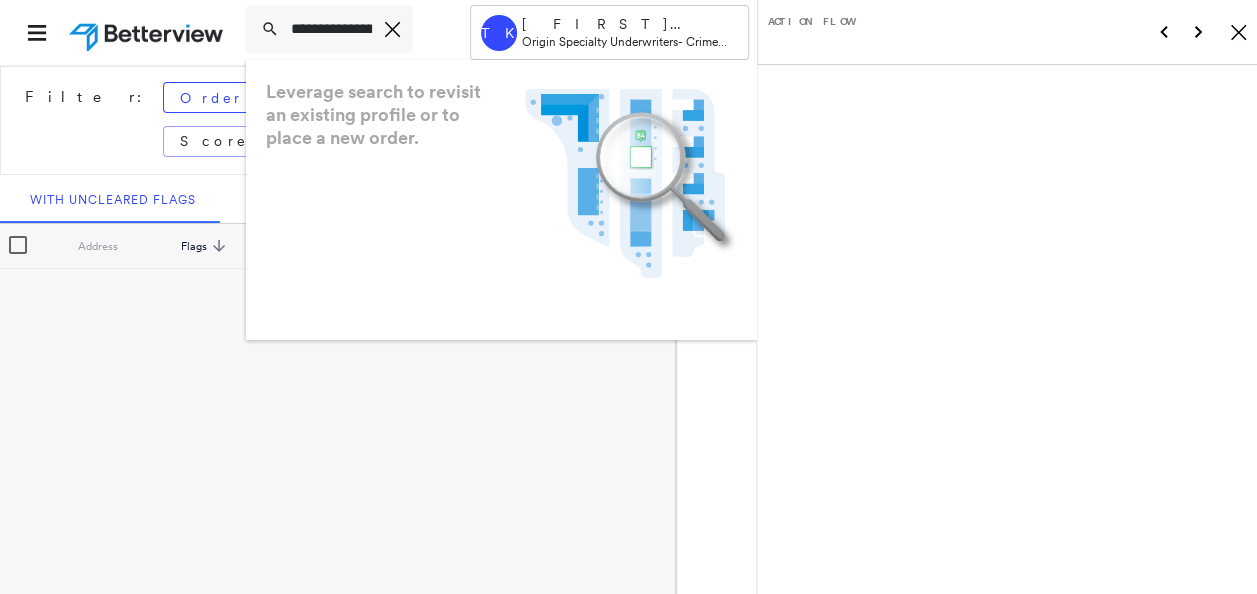 click on "Leverage search to revisit an existing profile or to place a new order. .landscape-no-results-icon_svg__cls-3{fill:#5bafe7}.landscape-no-results-icon_svg__cls-4{fill:#90c5ee}.landscape-no-results-icon_svg__cls-12{fill:#33a4e3}.landscape-no-results-icon_svg__cls-13{fill:#fff}.landscape-no-results-icon_svg__cls-15{opacity:.3;mix-blend-mode:multiply}.landscape-no-results-icon_svg__cls-17{fill:#00a74f}" at bounding box center [501, 200] 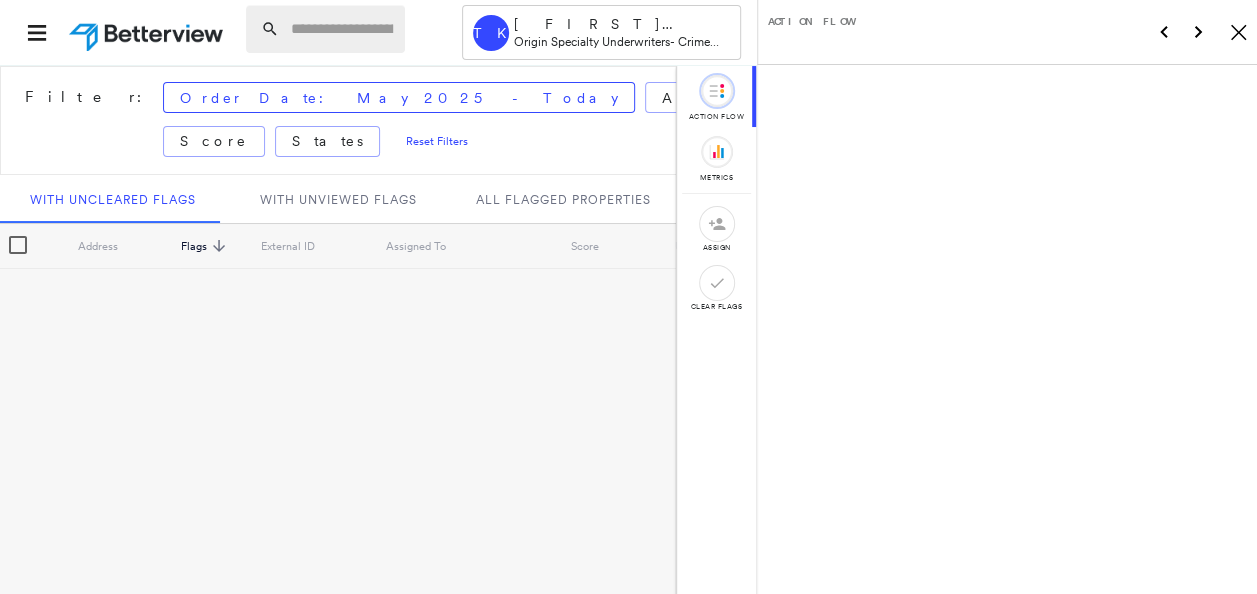 click at bounding box center [342, 29] 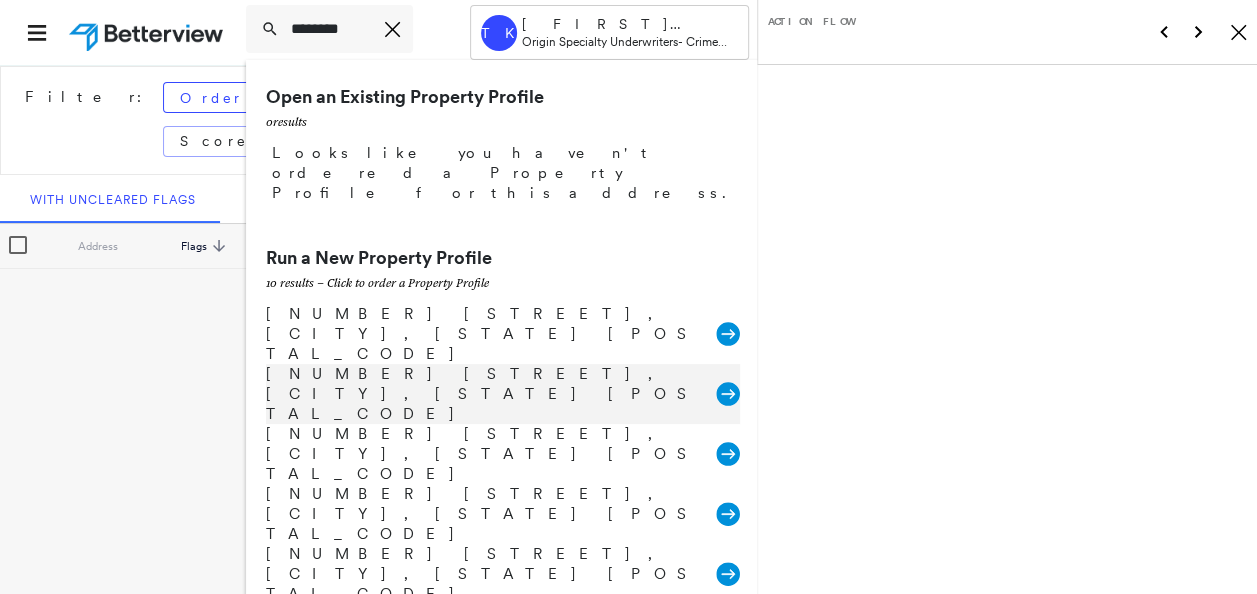 type on "********" 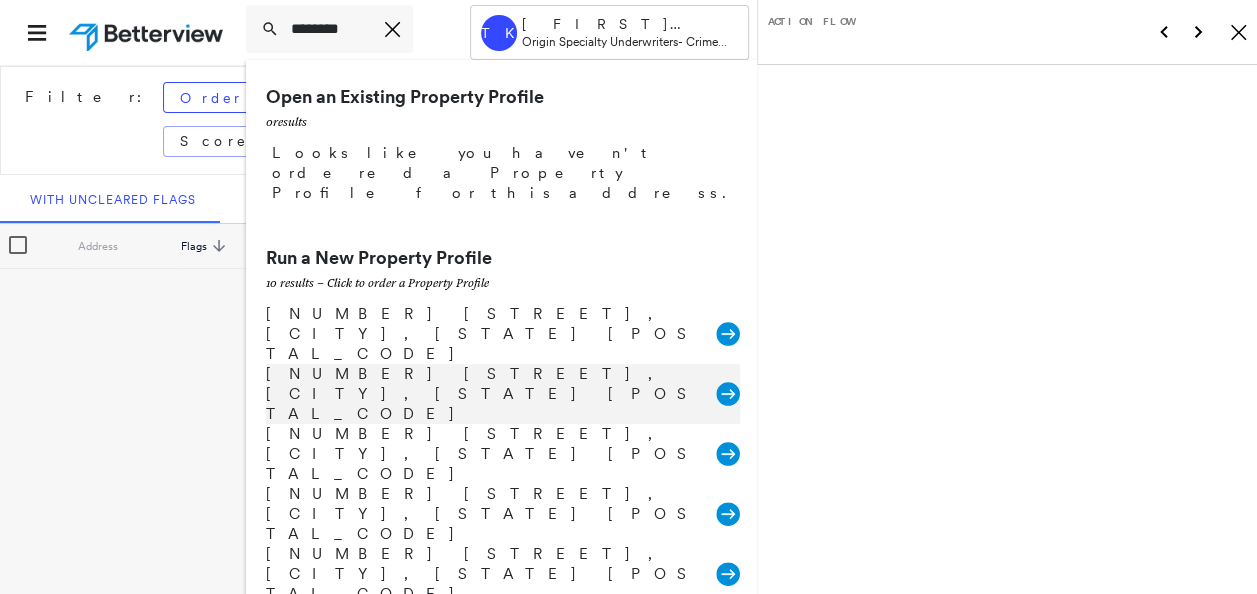 click 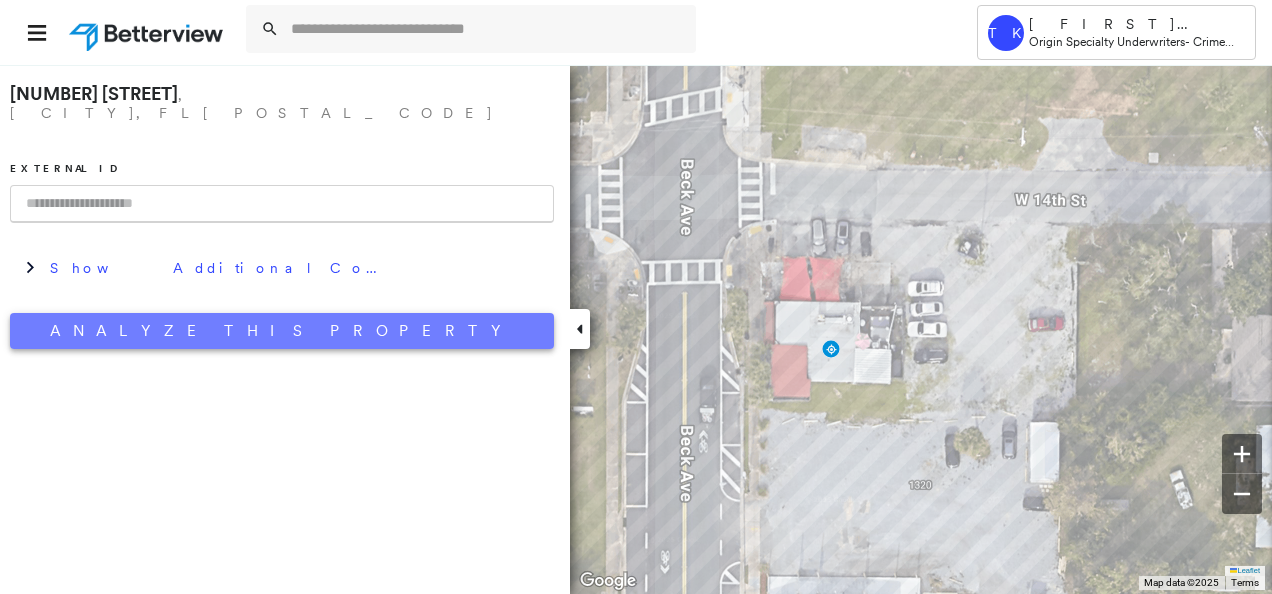 click on "Analyze This Property" at bounding box center [282, 331] 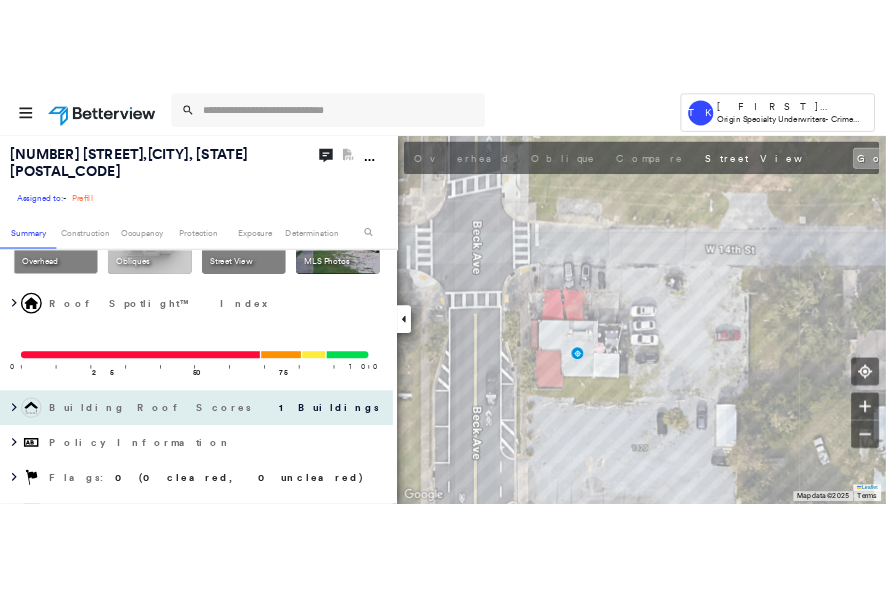 scroll, scrollTop: 0, scrollLeft: 0, axis: both 